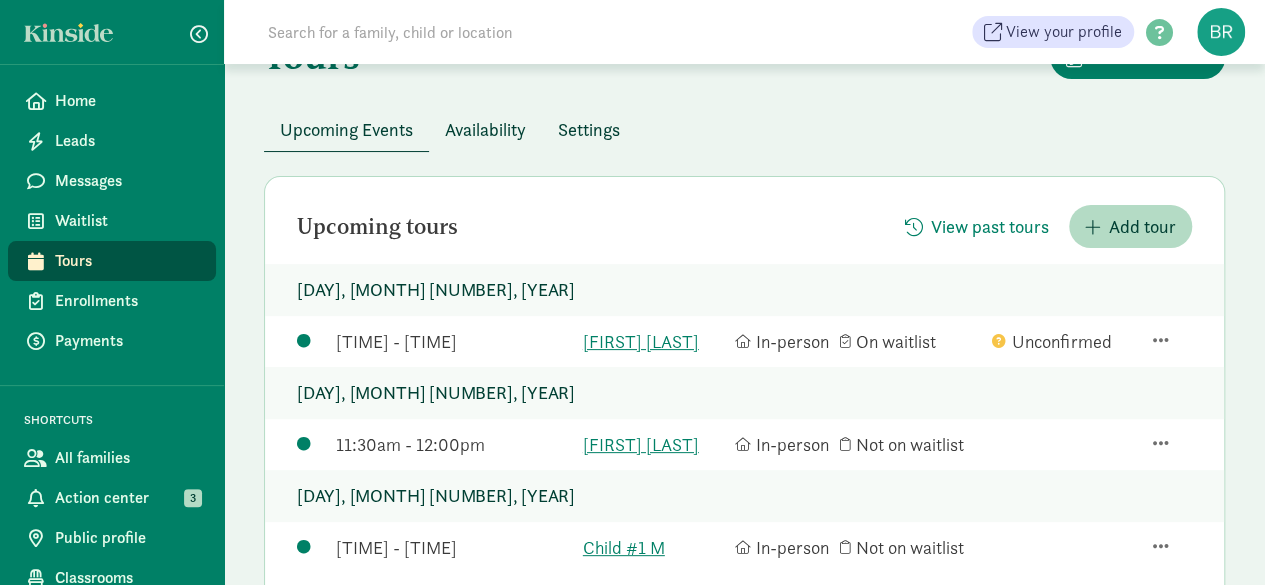 scroll, scrollTop: 100, scrollLeft: 0, axis: vertical 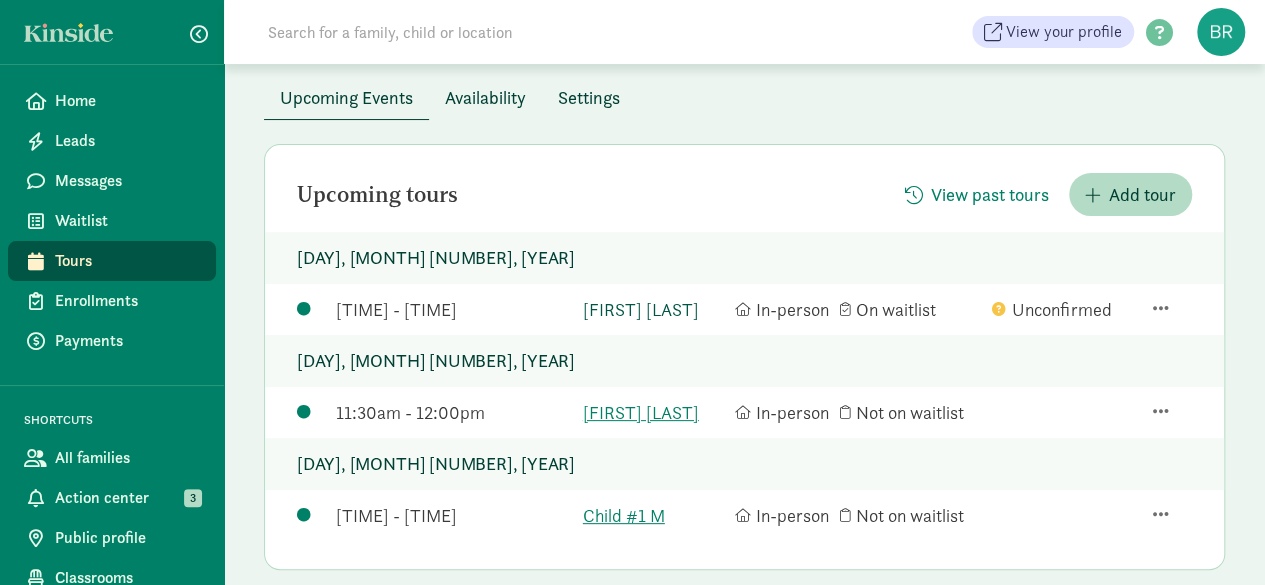 click on "[FIRST] [LAST]" at bounding box center (654, 309) 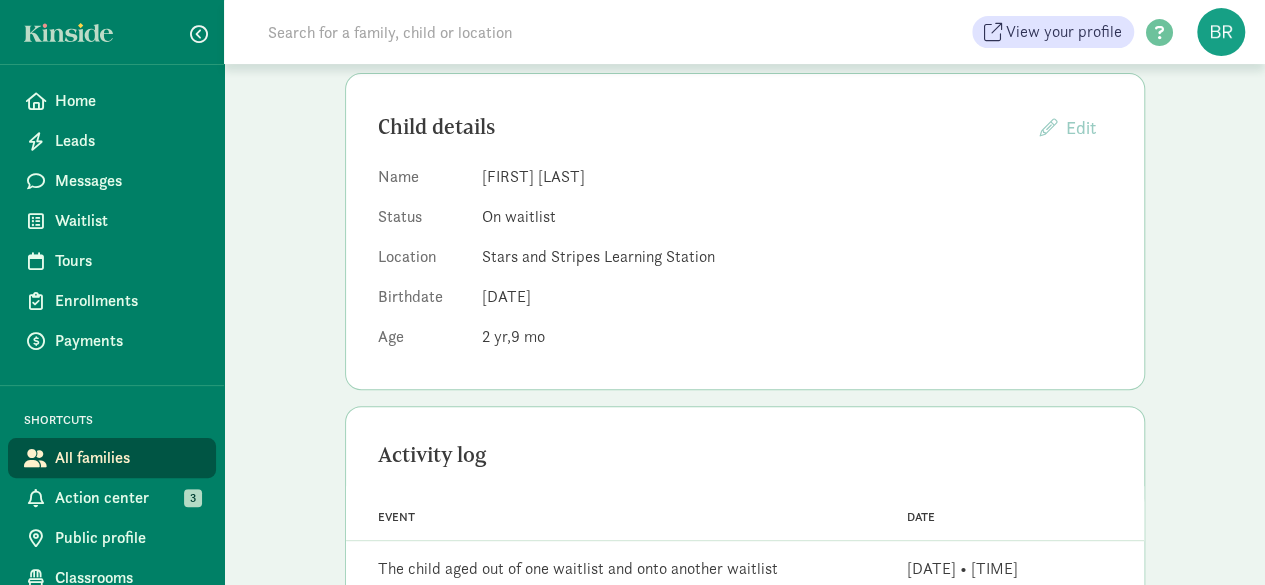 scroll, scrollTop: 0, scrollLeft: 0, axis: both 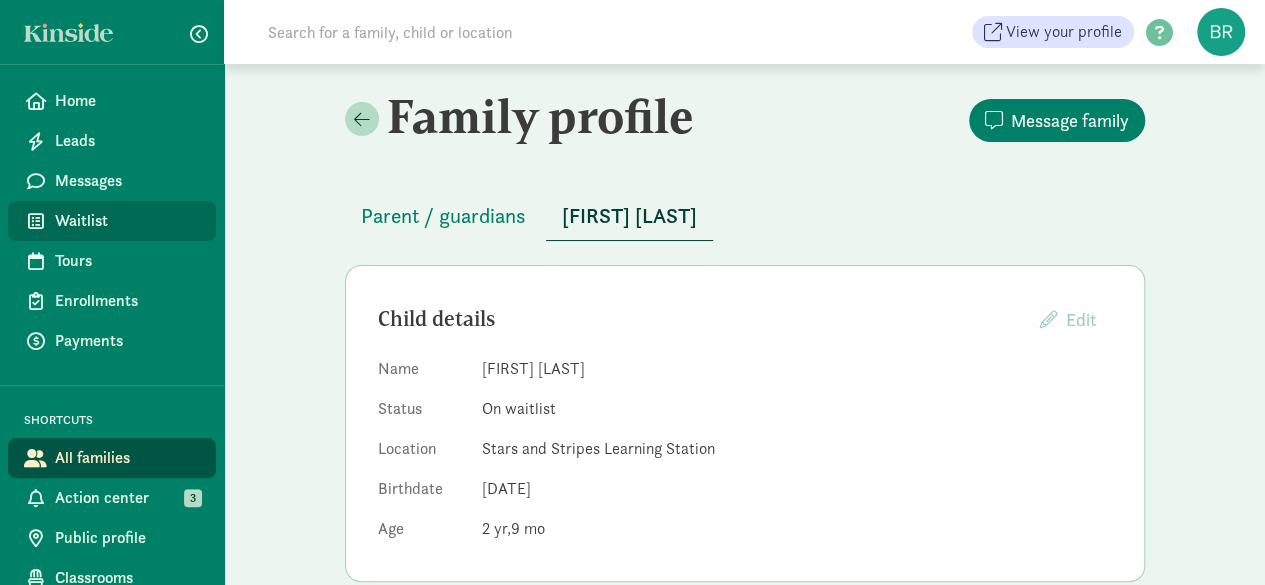 click on "Waitlist" at bounding box center (127, 221) 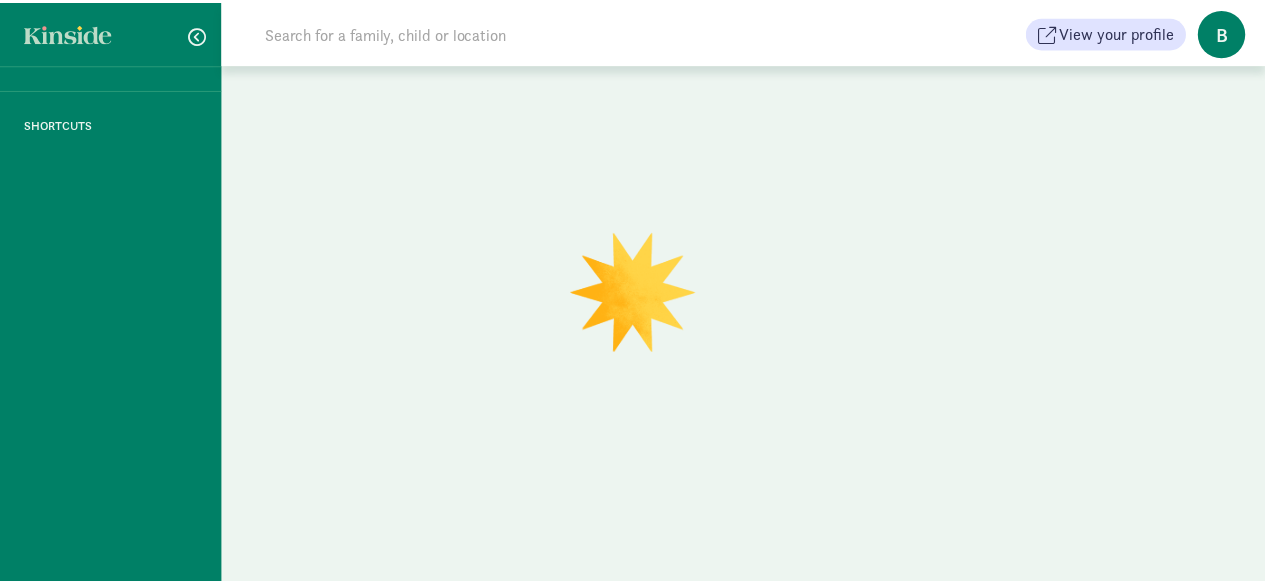 scroll, scrollTop: 0, scrollLeft: 0, axis: both 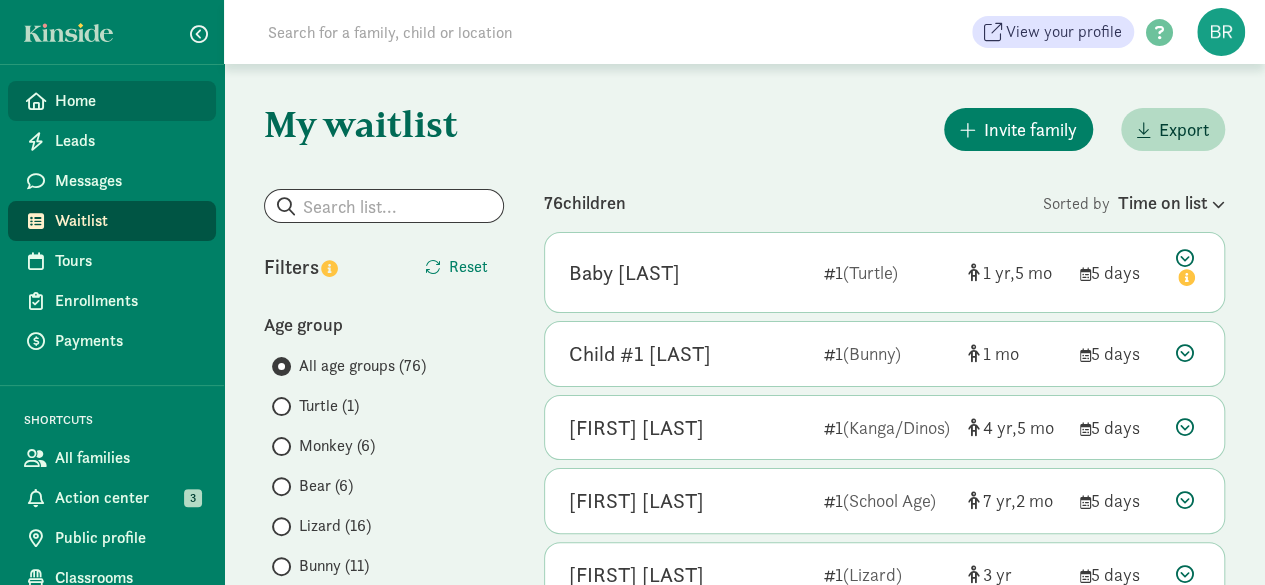 click on "Home" at bounding box center [127, 101] 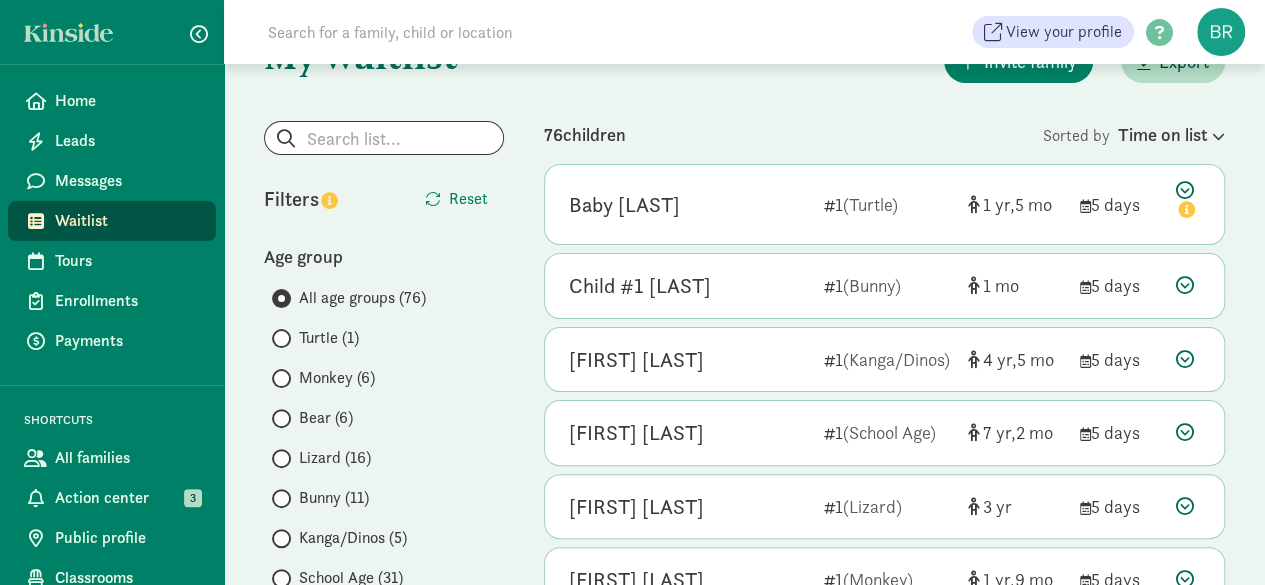 scroll, scrollTop: 100, scrollLeft: 0, axis: vertical 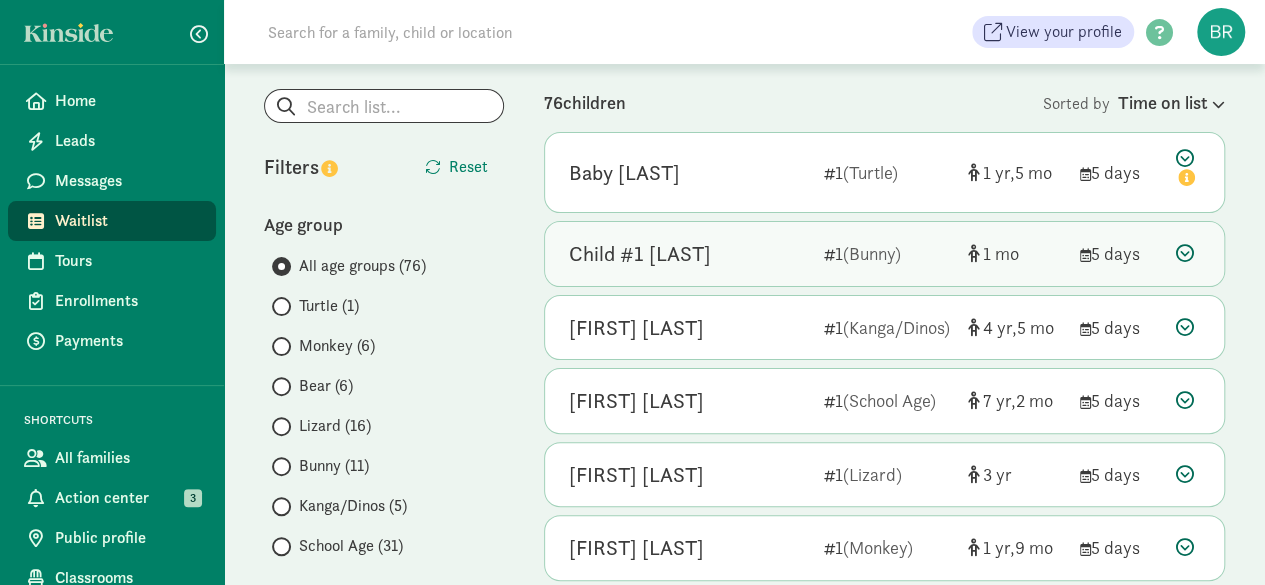 click at bounding box center (1185, 253) 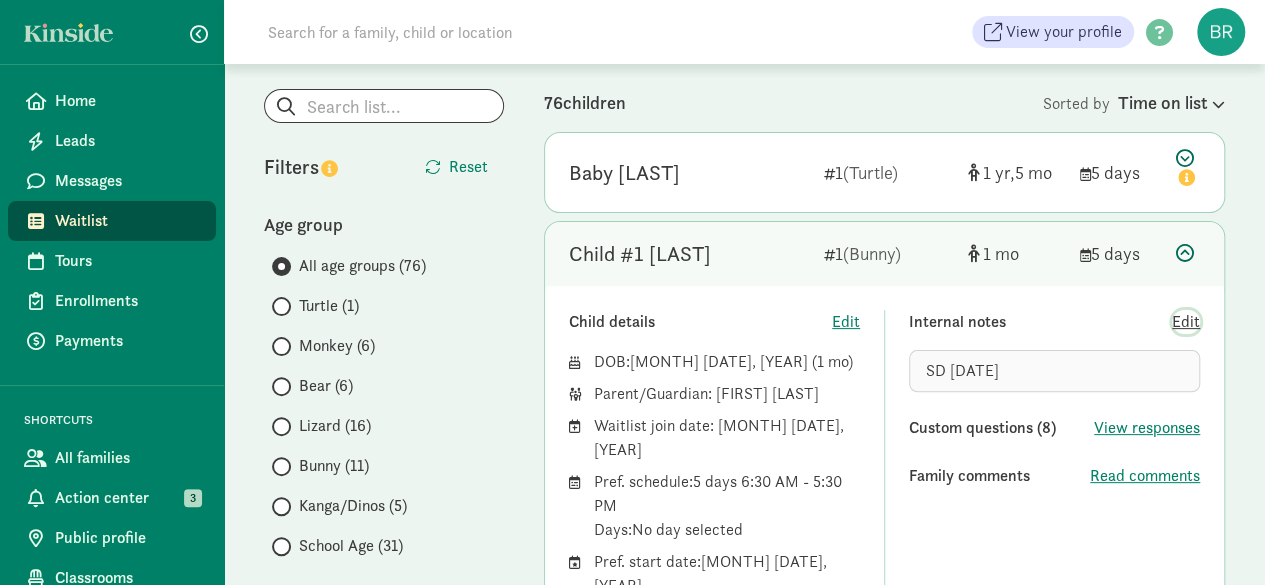 click on "Edit" at bounding box center (1186, 322) 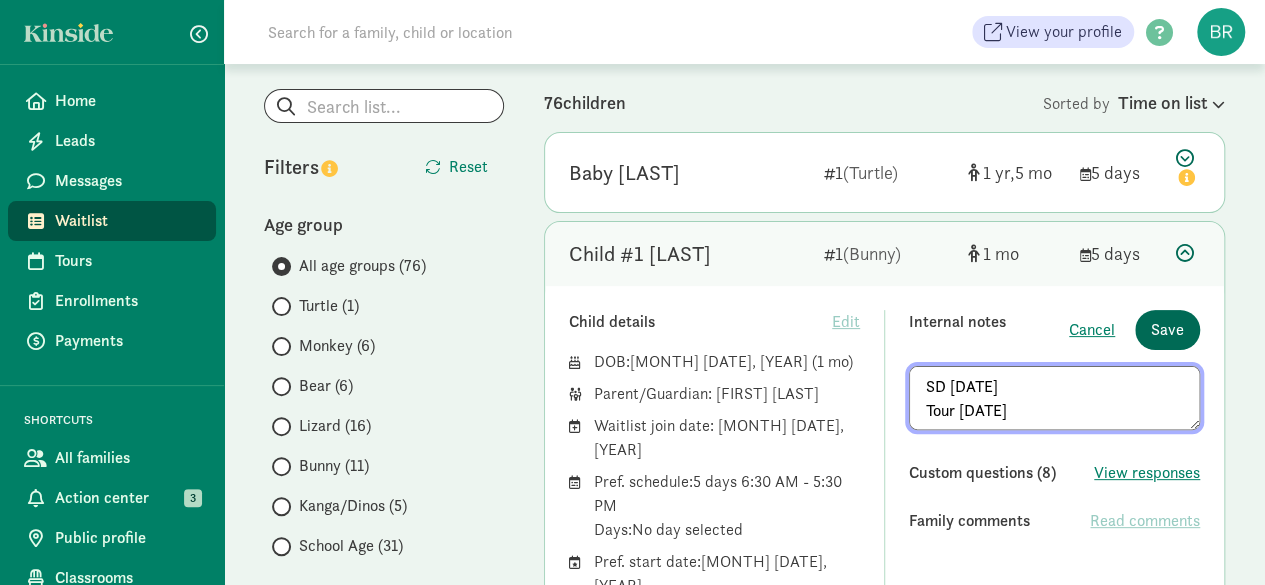 type on "SD [DATE]
Tour [DATE]" 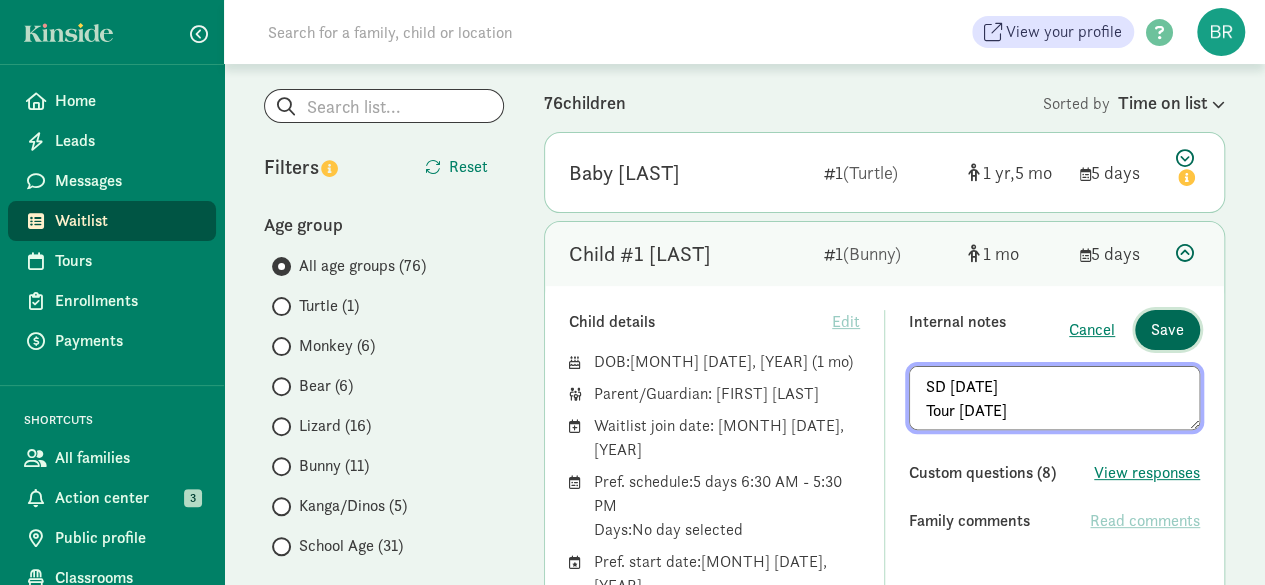 click on "Save" at bounding box center (1167, 330) 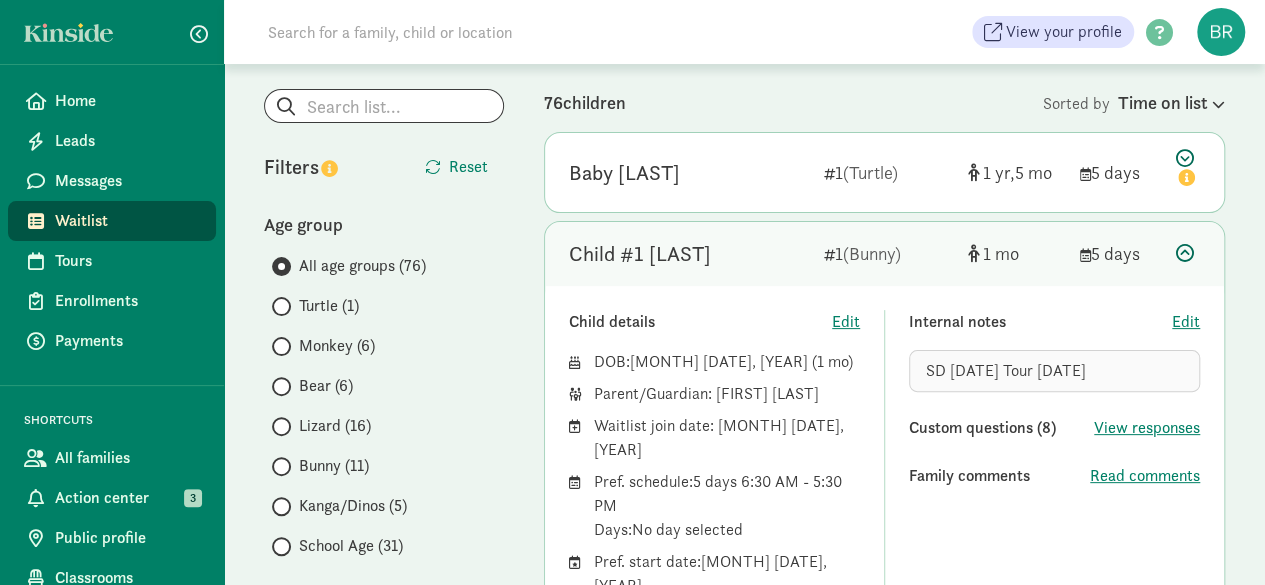 click at bounding box center (1185, 253) 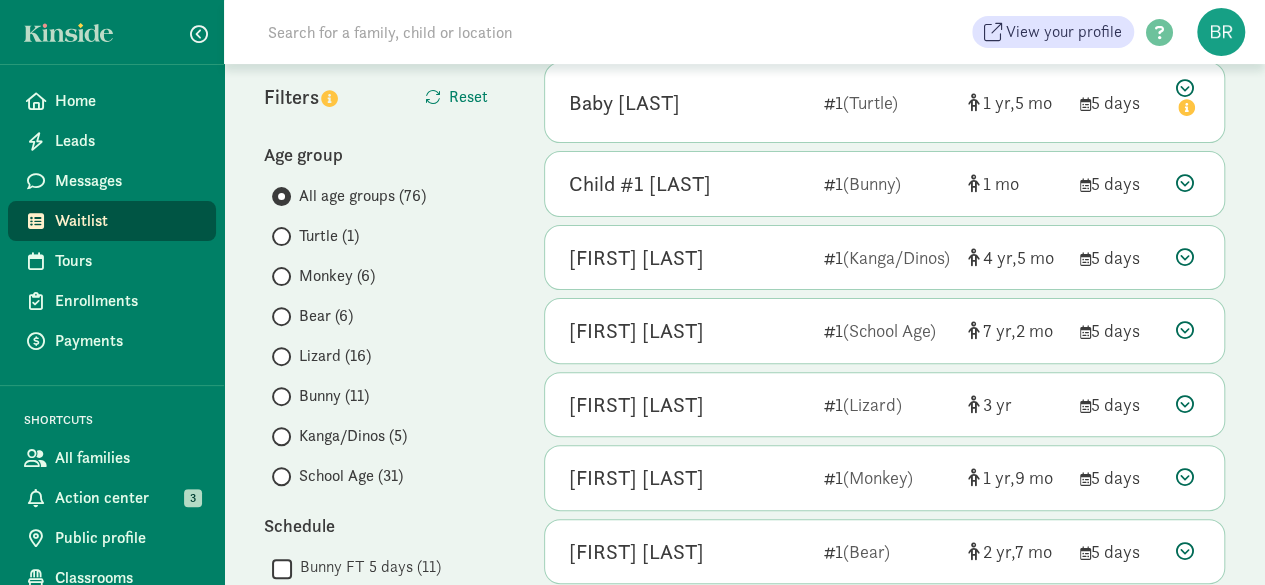 scroll, scrollTop: 0, scrollLeft: 0, axis: both 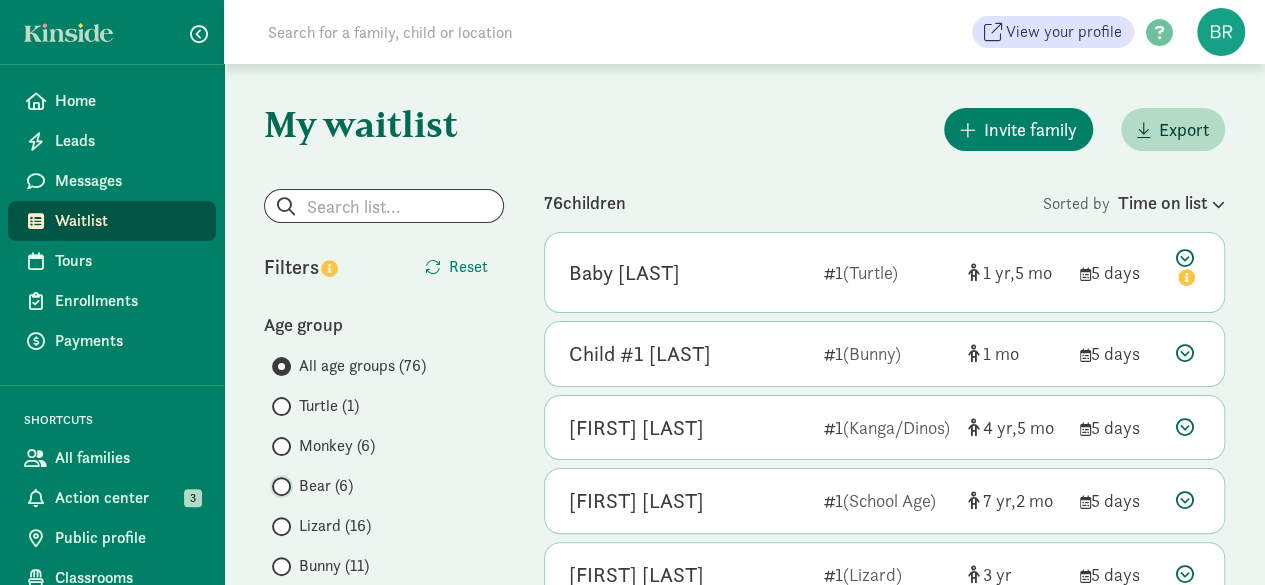 click on "Bear (6)" at bounding box center [278, 486] 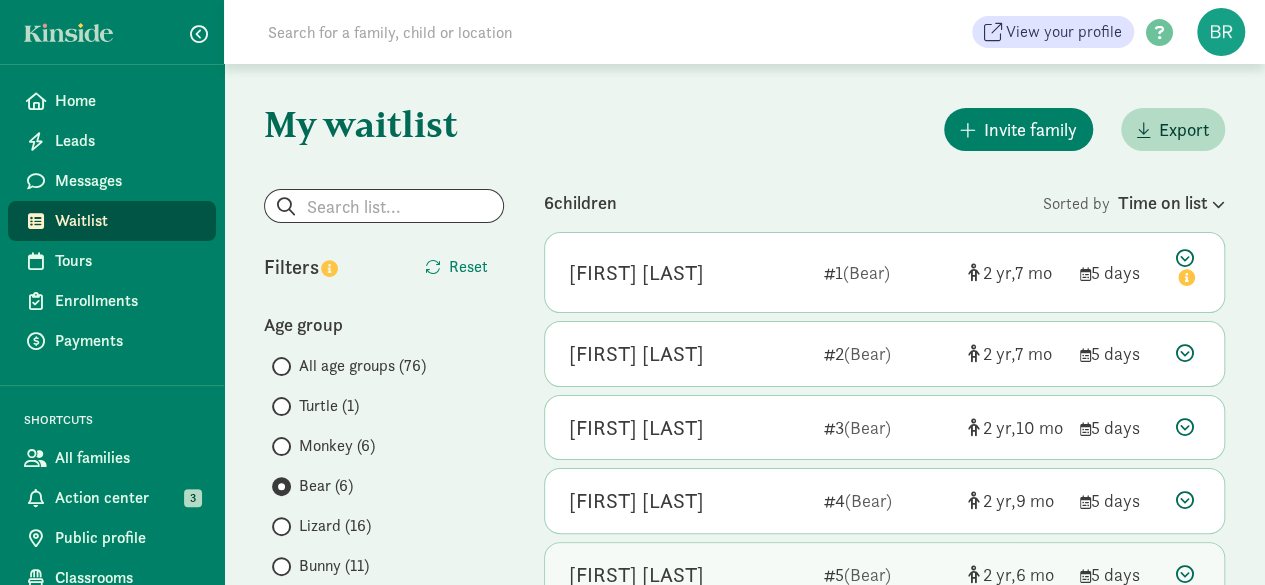 scroll, scrollTop: 100, scrollLeft: 0, axis: vertical 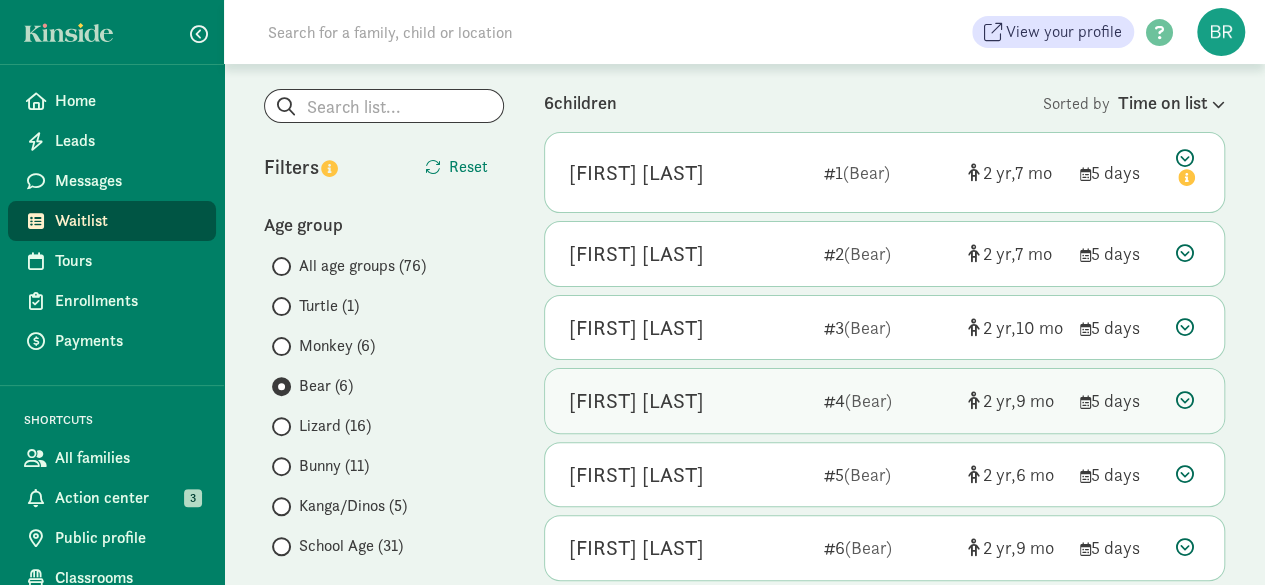 click at bounding box center [1185, 400] 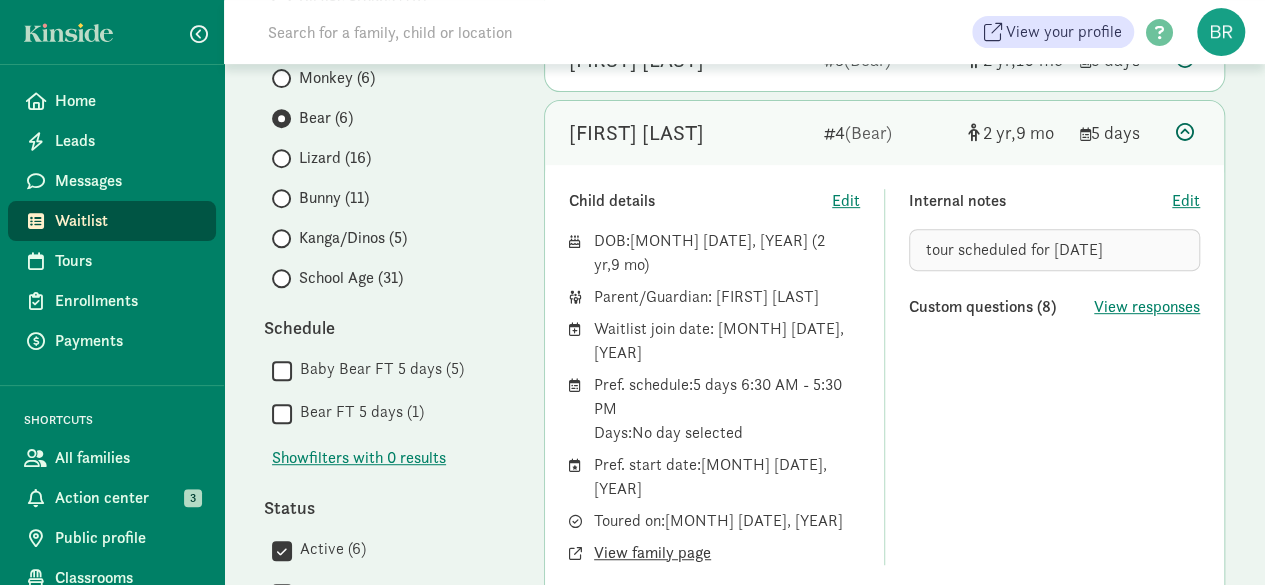 scroll, scrollTop: 400, scrollLeft: 0, axis: vertical 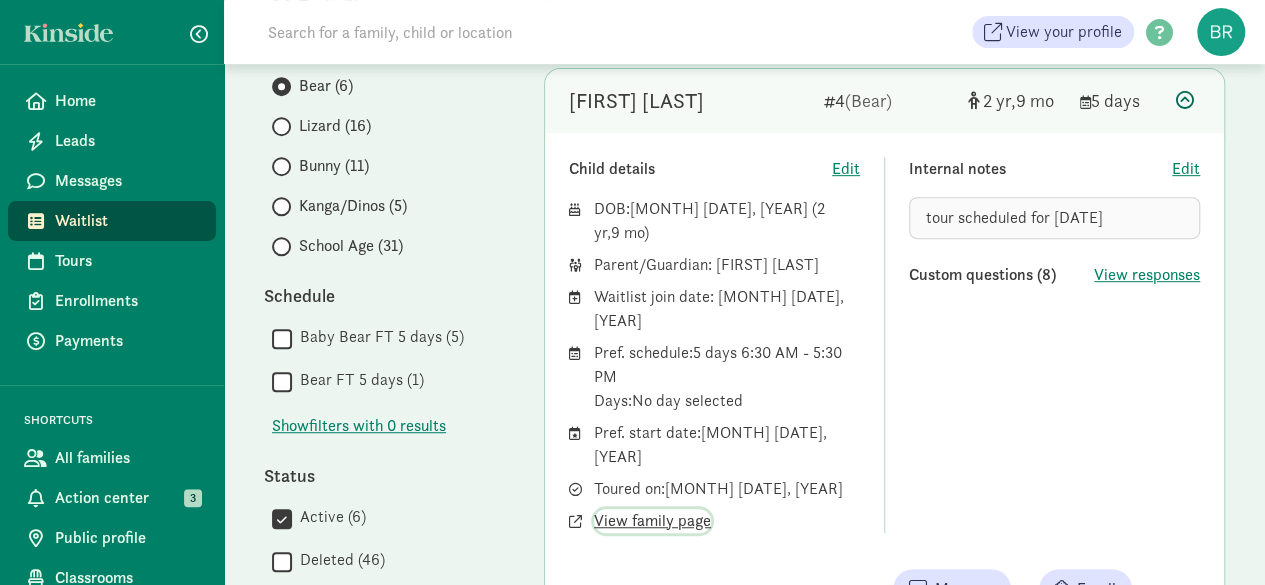 click on "View family page" at bounding box center (652, 521) 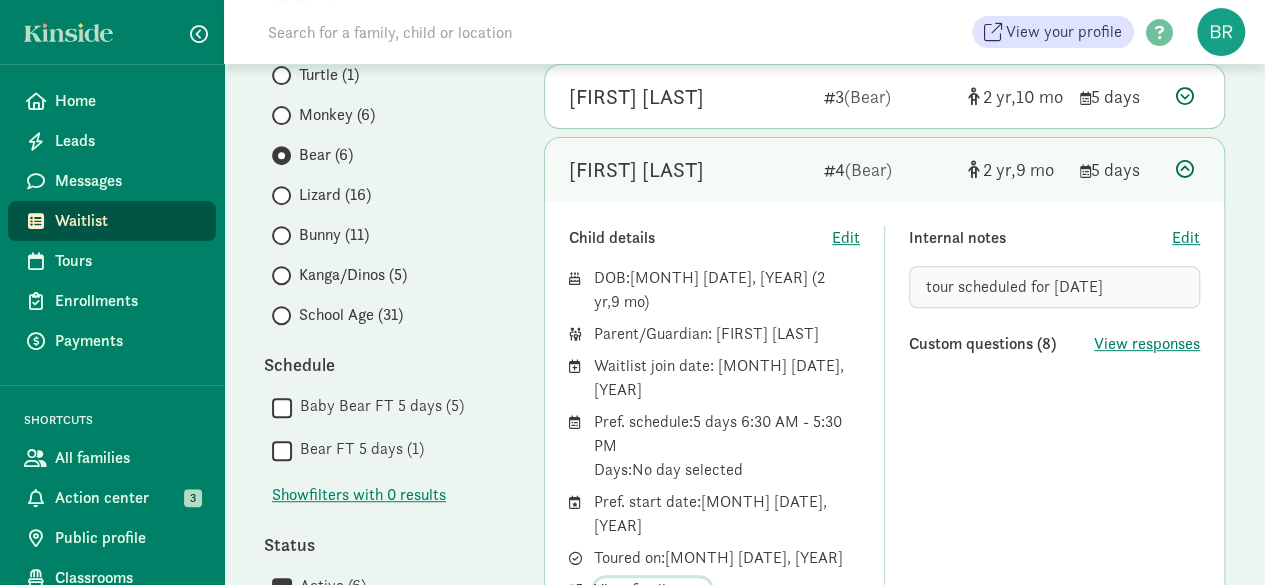 scroll, scrollTop: 300, scrollLeft: 0, axis: vertical 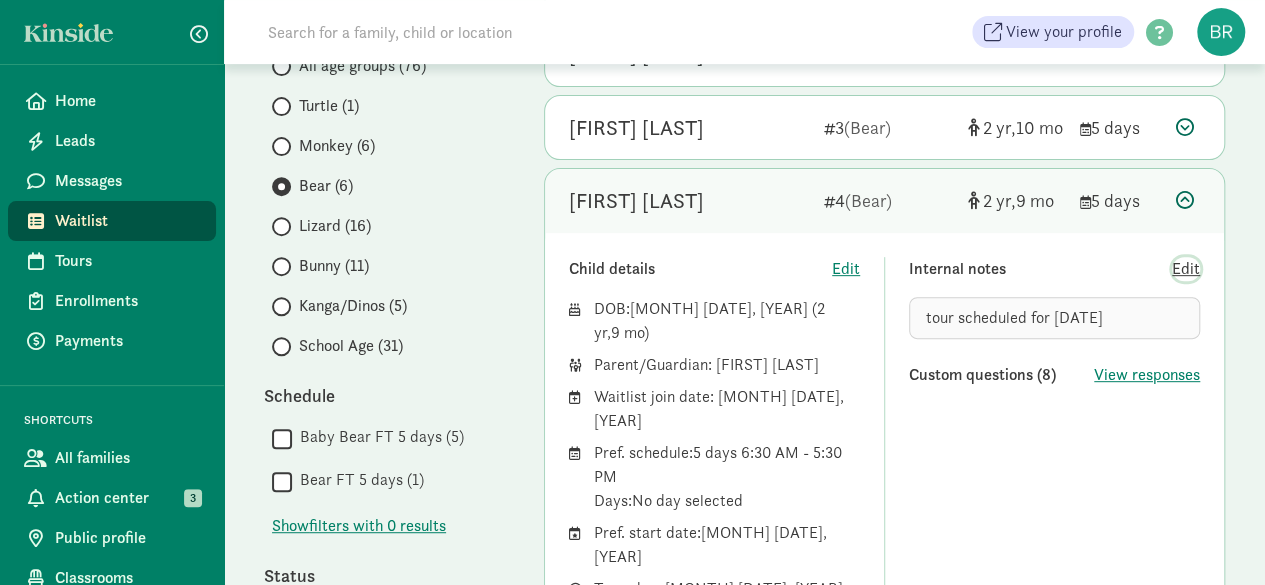 click on "Edit" at bounding box center [1186, 269] 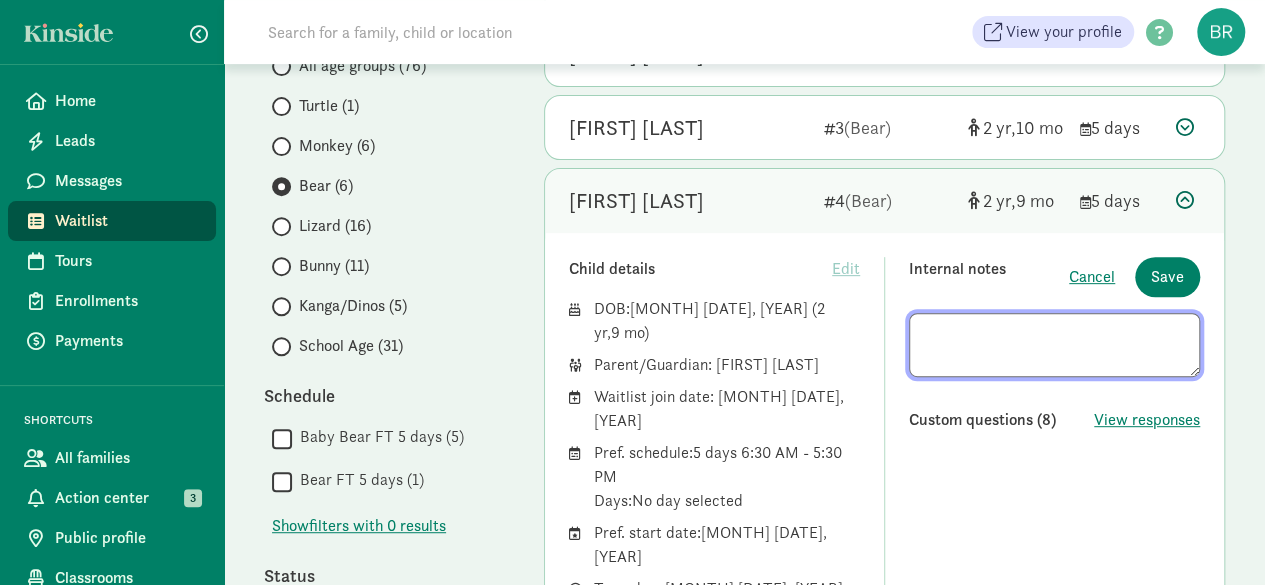 drag, startPoint x: 1086, startPoint y: 335, endPoint x: 817, endPoint y: 326, distance: 269.1505 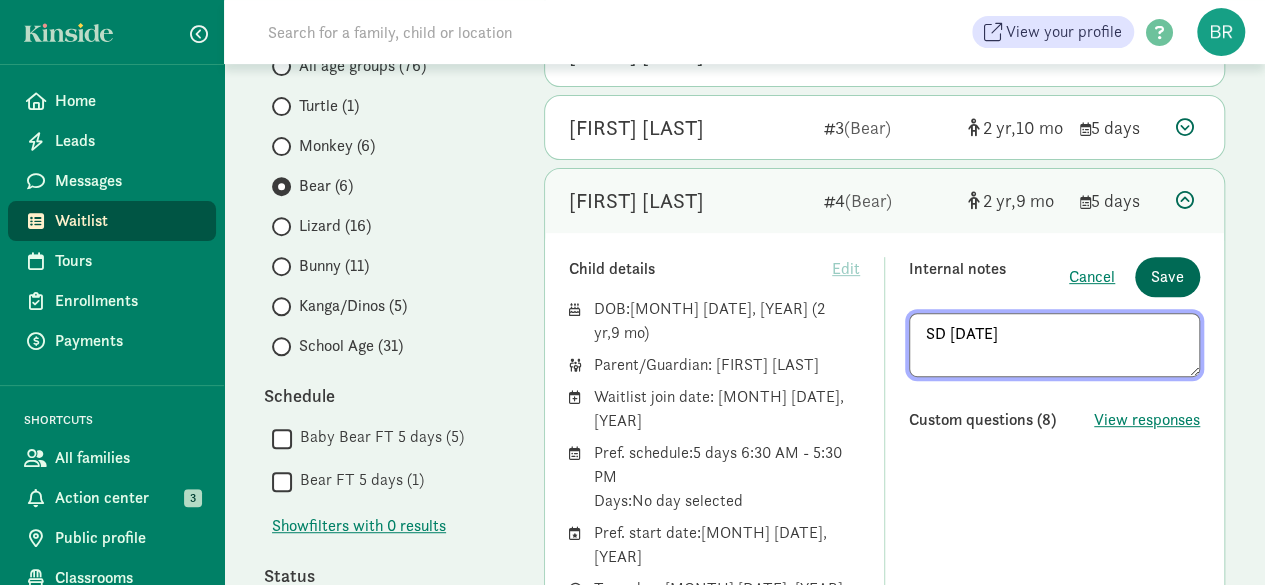 type on "SD [DATE]" 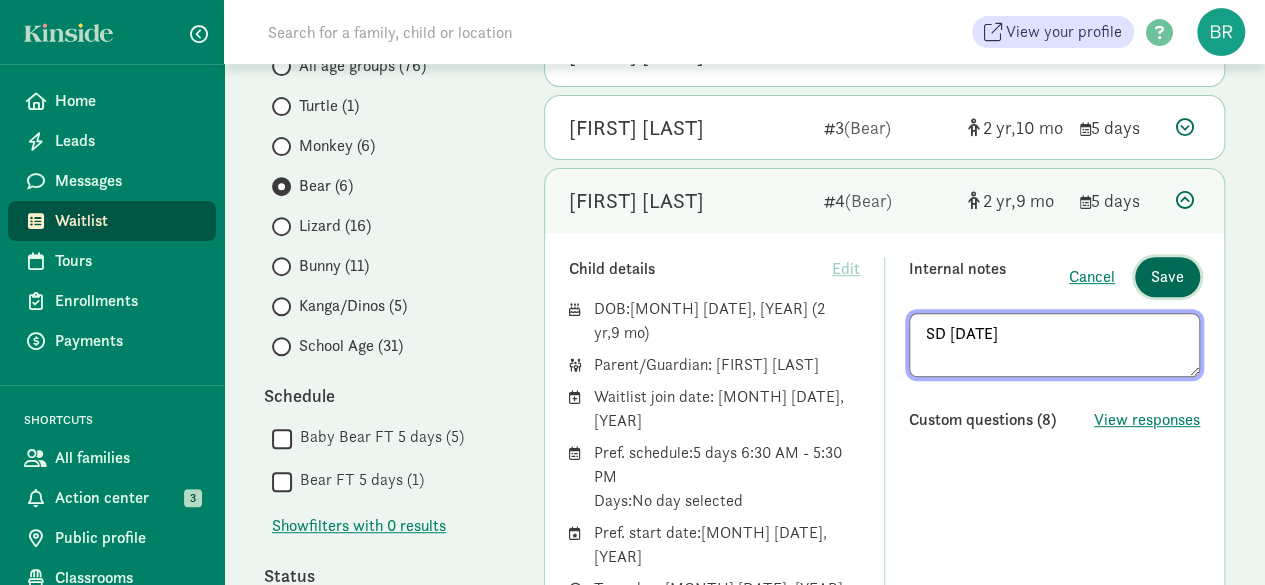 click on "Save" at bounding box center (1167, 277) 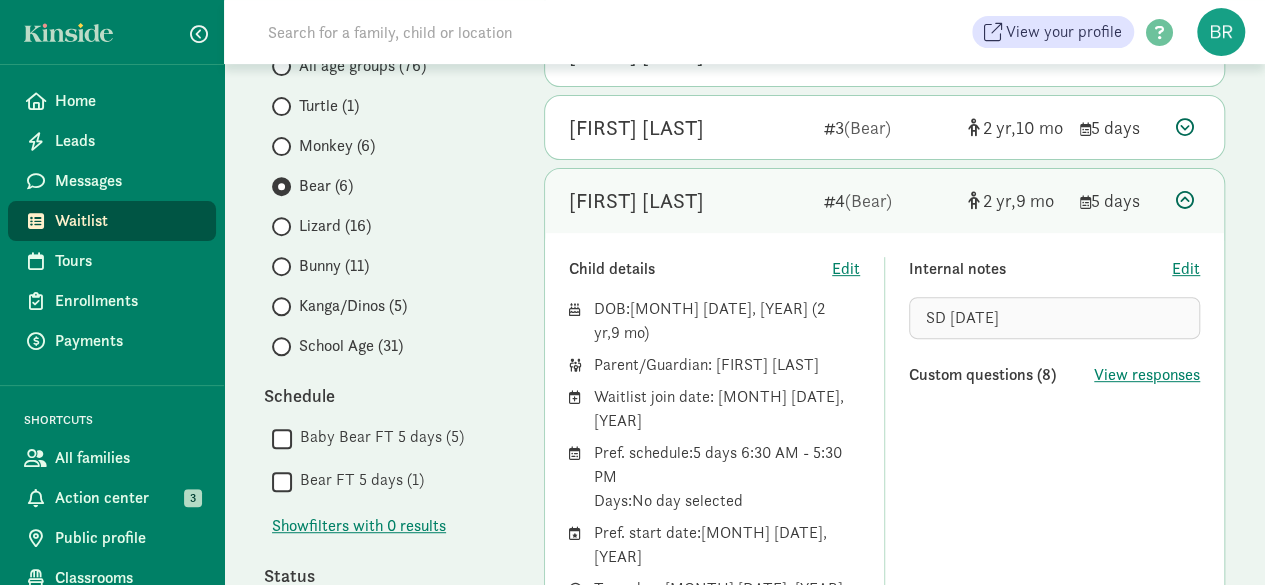click at bounding box center [1185, 200] 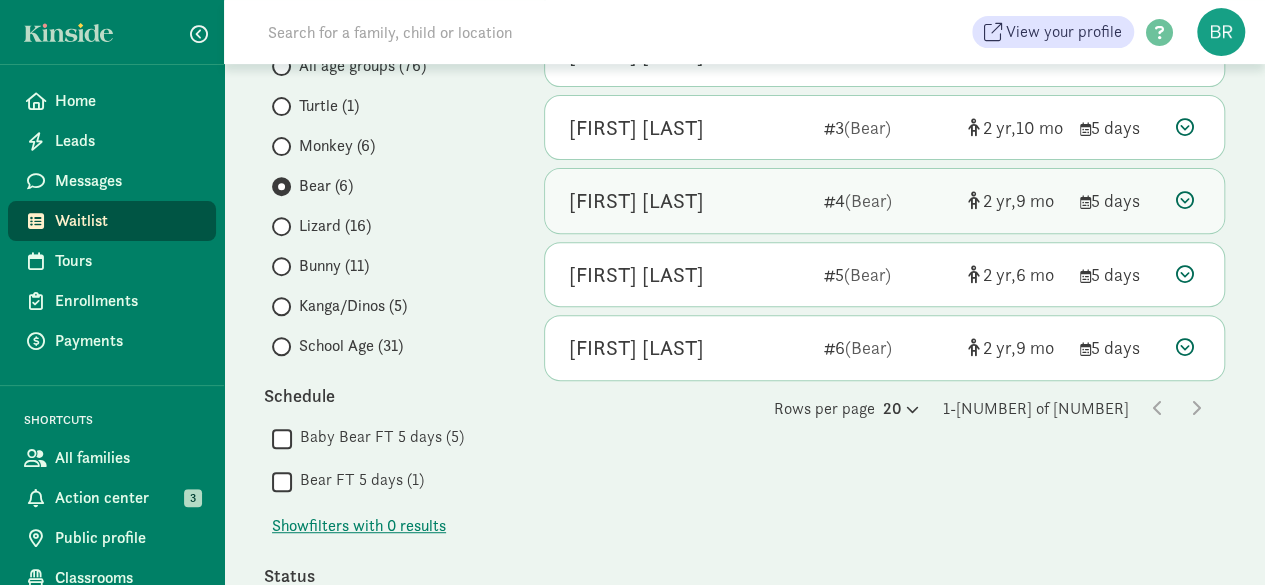 scroll, scrollTop: 200, scrollLeft: 0, axis: vertical 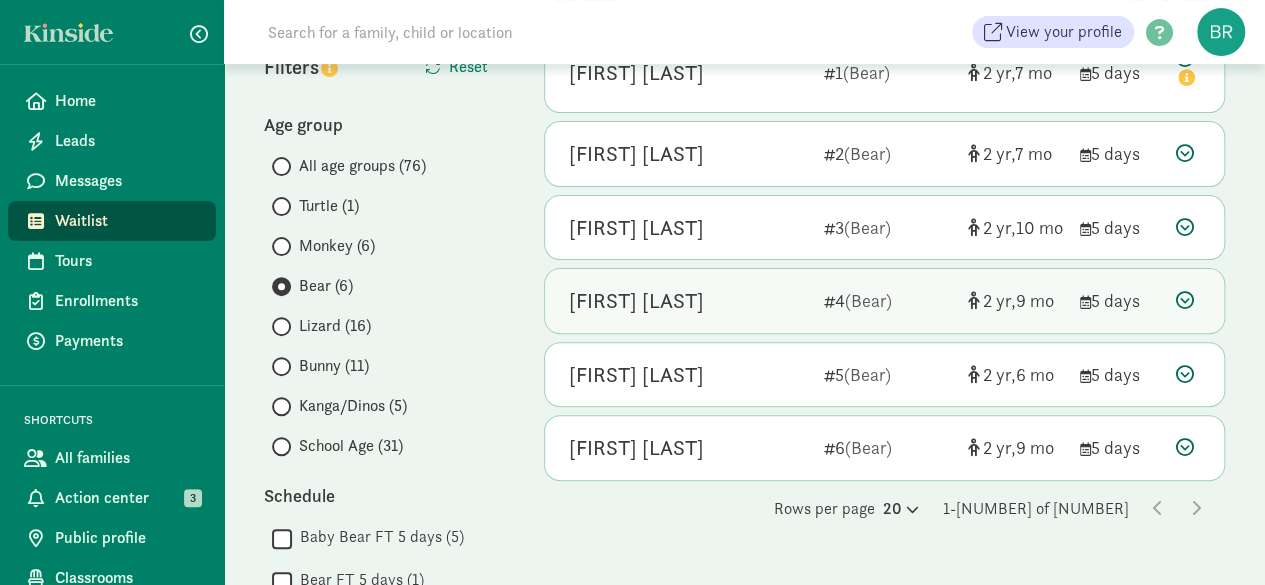 click at bounding box center (1185, 300) 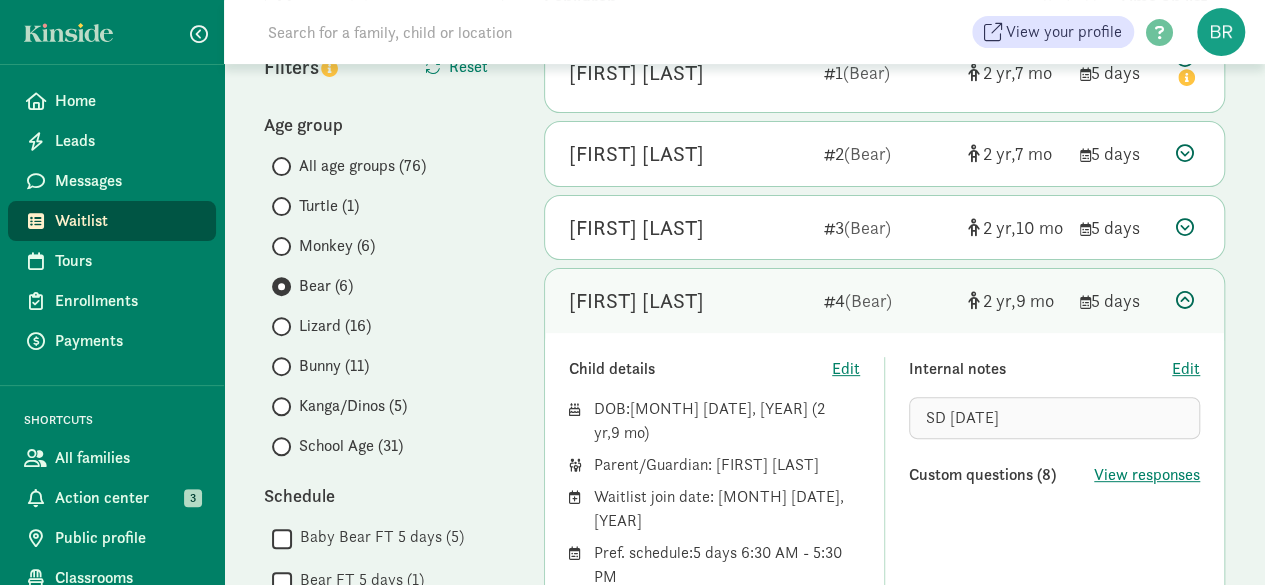 click at bounding box center [1185, 300] 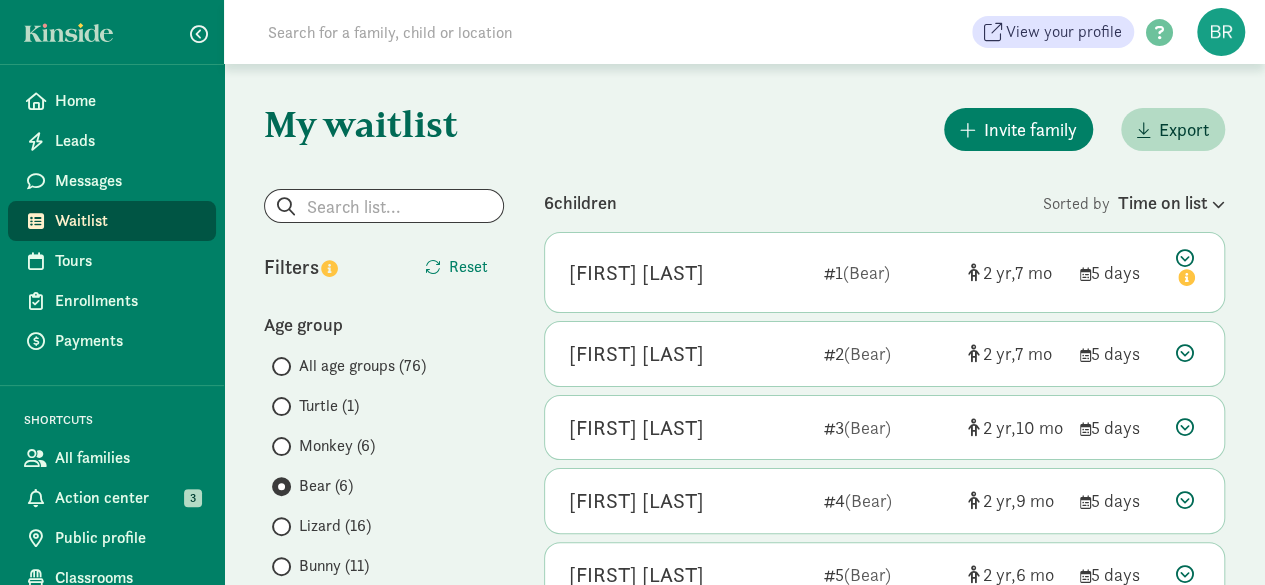 scroll, scrollTop: 0, scrollLeft: 0, axis: both 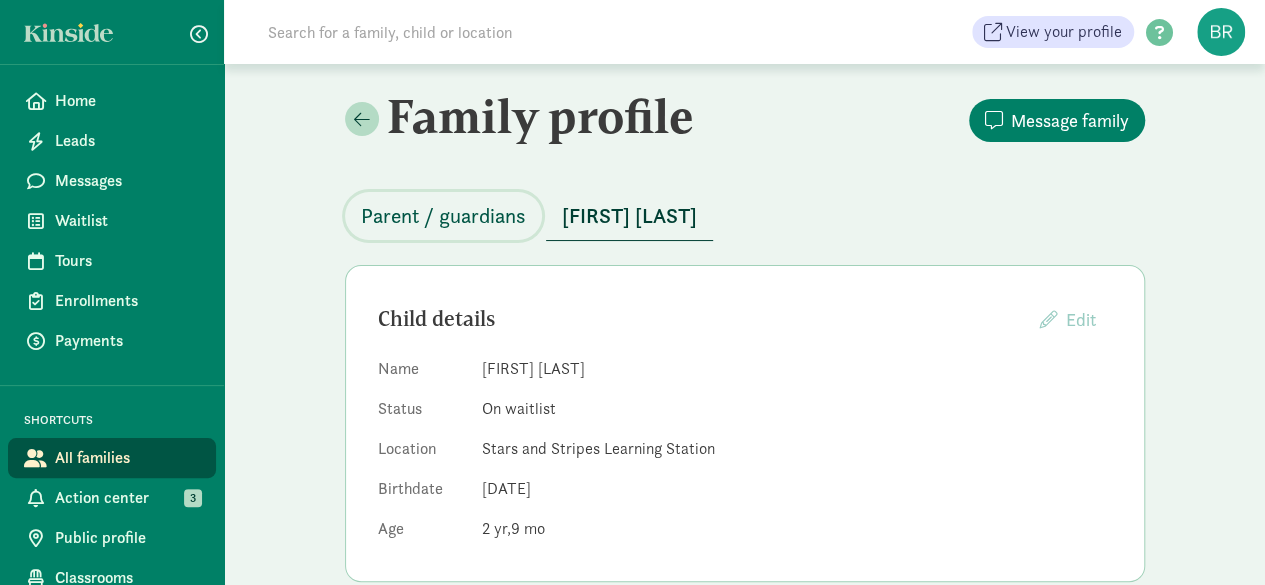 click on "Parent / guardians" at bounding box center [443, 216] 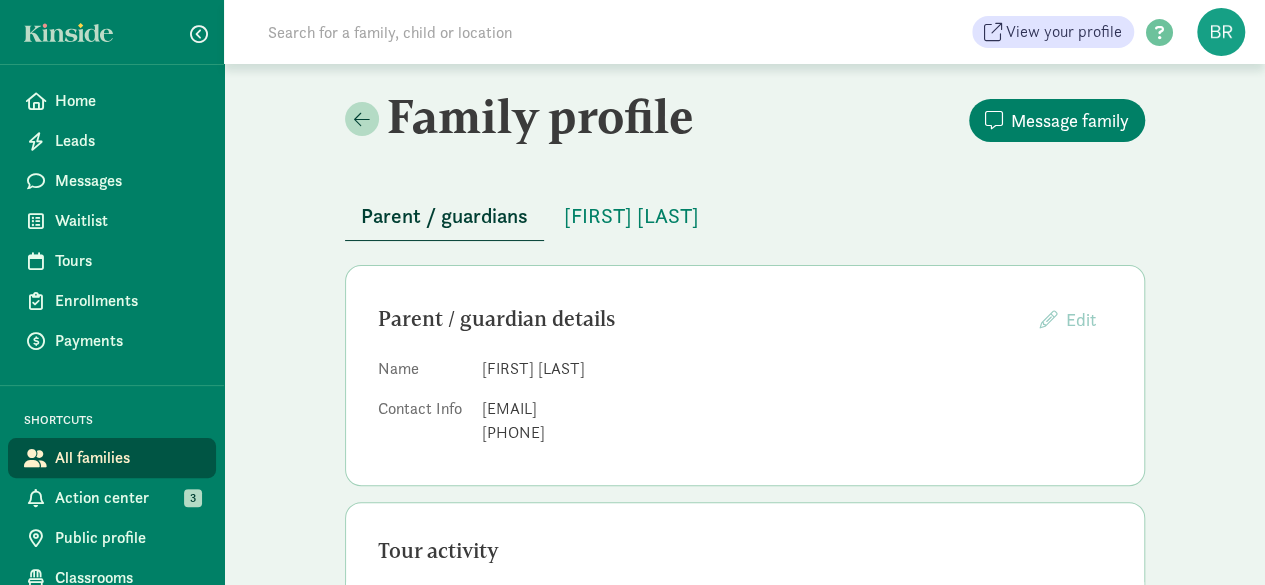 click on "Family profile
Message family
Parent / guardians
[FIRST] [LAST]   Parent / guardian details
Edit
Providers cannot edit parents who have created a Kinside account       Name   [FIRST] [LAST]   Contact Info   [EMAIL]   [PHONE]             Tour activity           Status   Date   [DATE] Time   [TIME] Family notes   Tour actions         Status   Scheduled Date   [DATE] Time   [TIME] Family notes   None Tour actions             Subsidy programs
Edit
Programs   None" 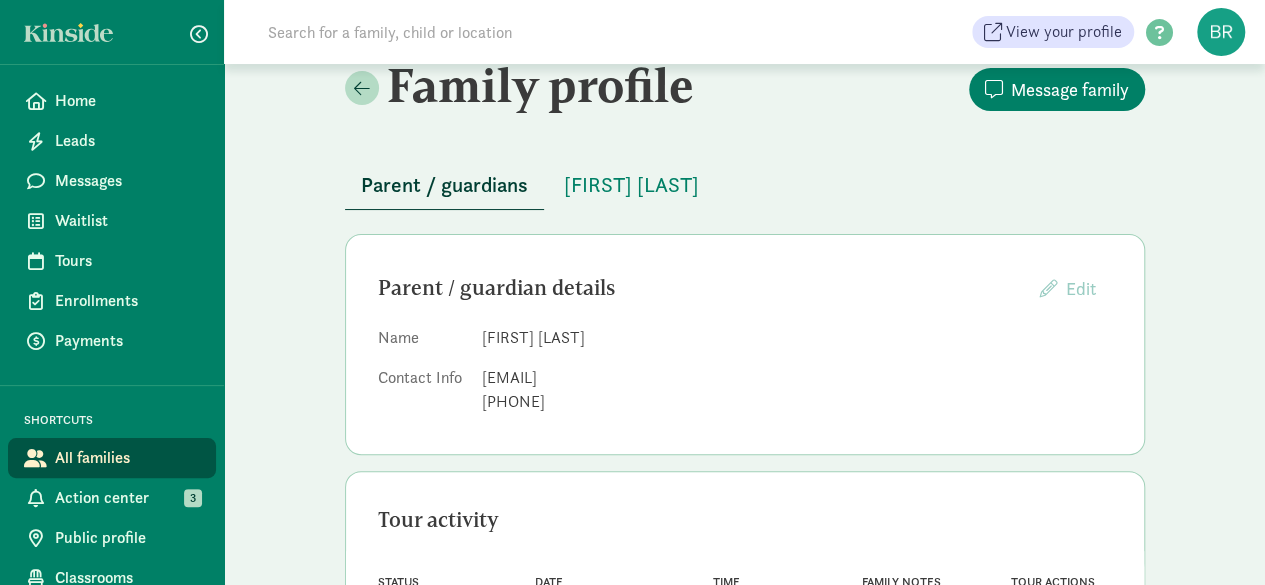 scroll, scrollTop: 0, scrollLeft: 0, axis: both 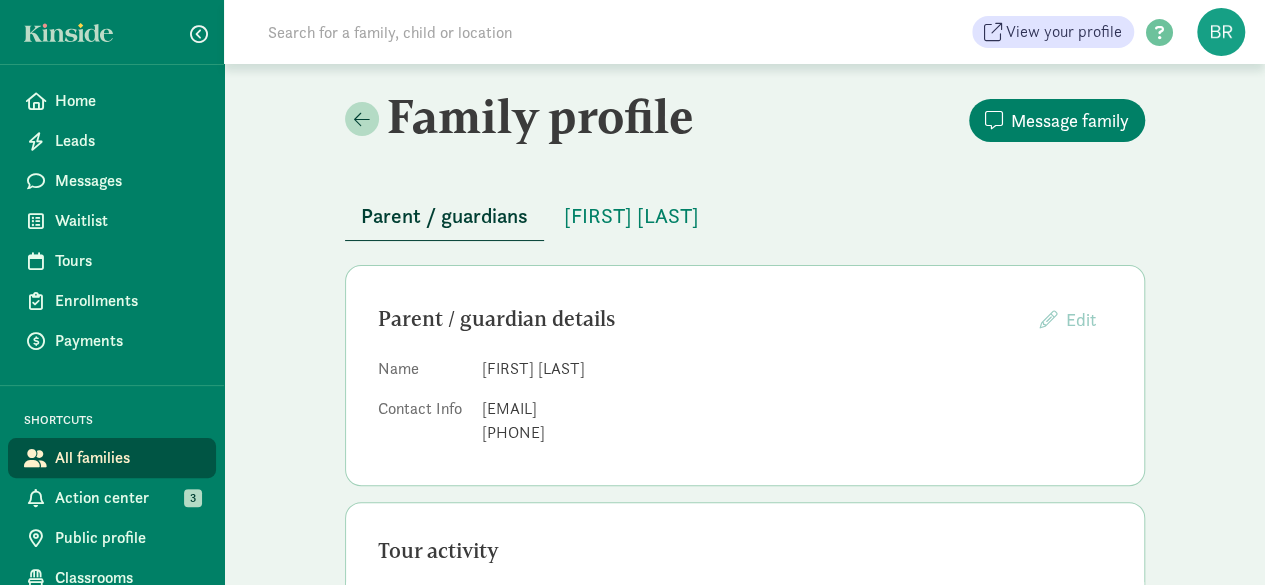 drag, startPoint x: 655, startPoint y: 407, endPoint x: 476, endPoint y: 412, distance: 179.06982 